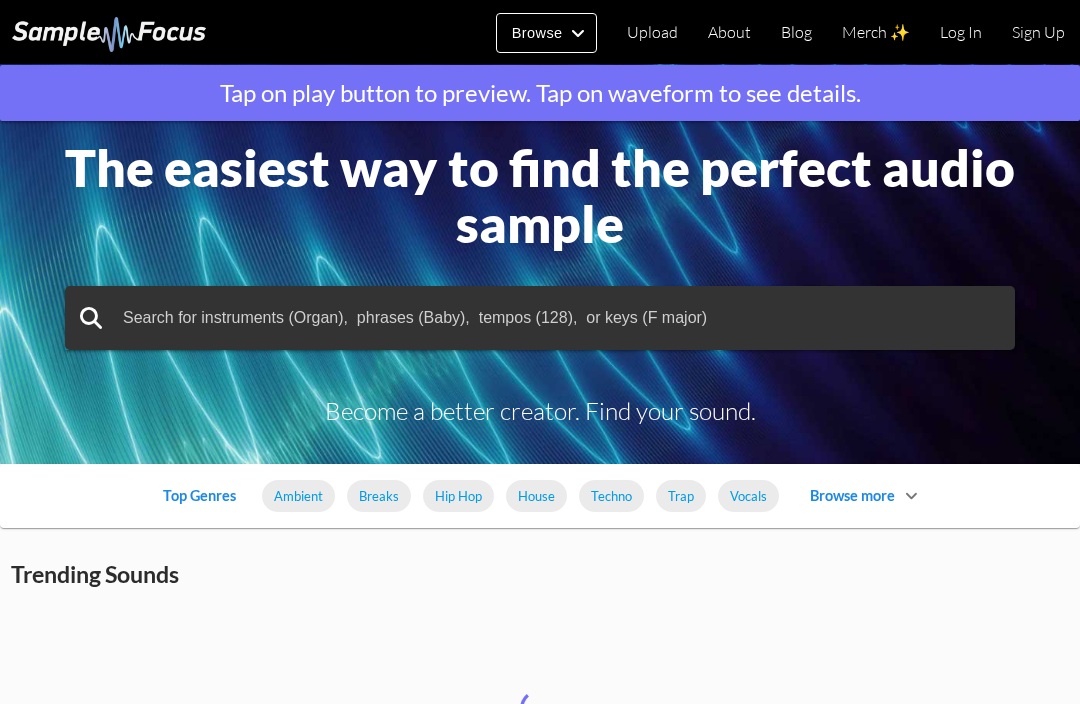 scroll, scrollTop: 0, scrollLeft: 0, axis: both 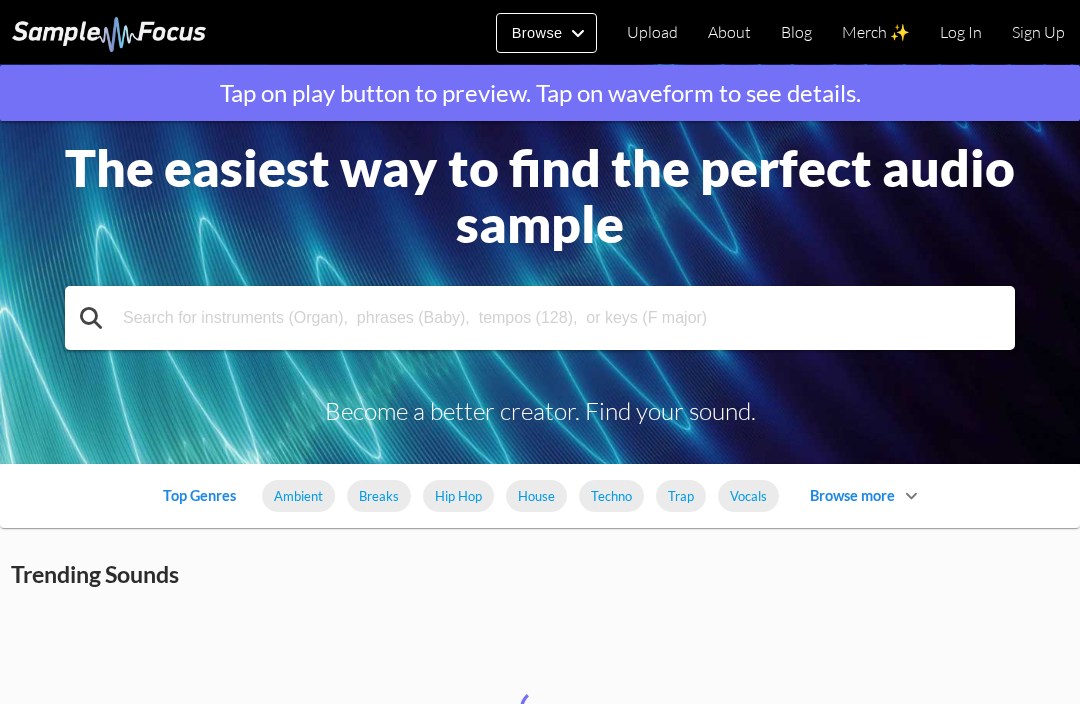 click at bounding box center (540, 318) 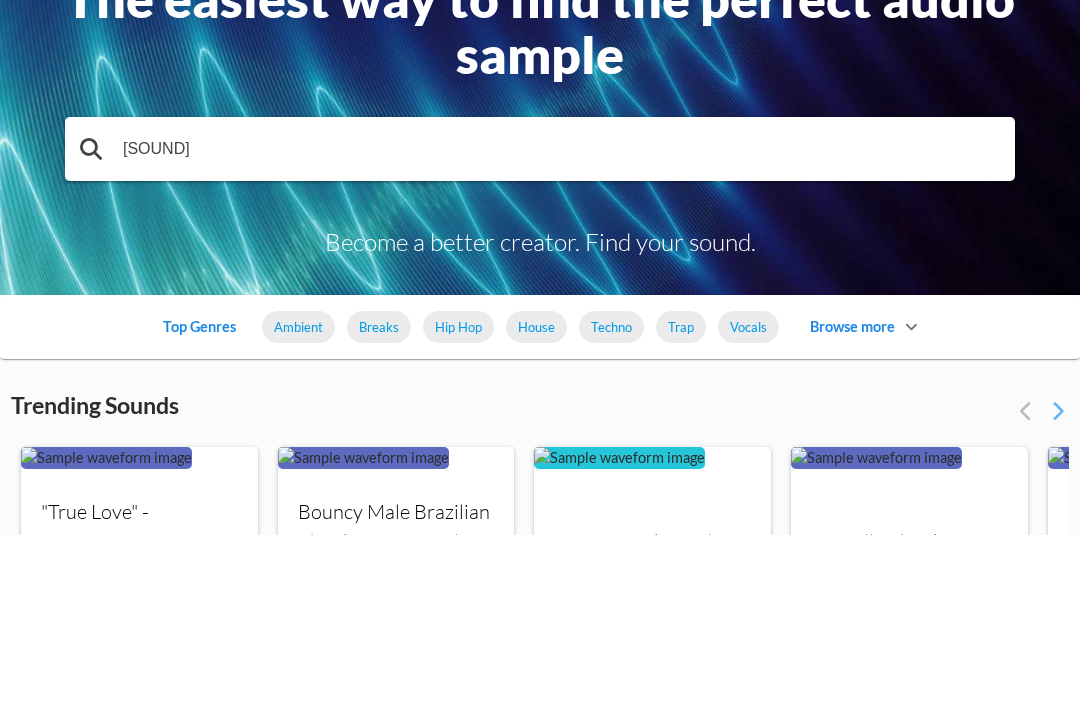type on "sy" 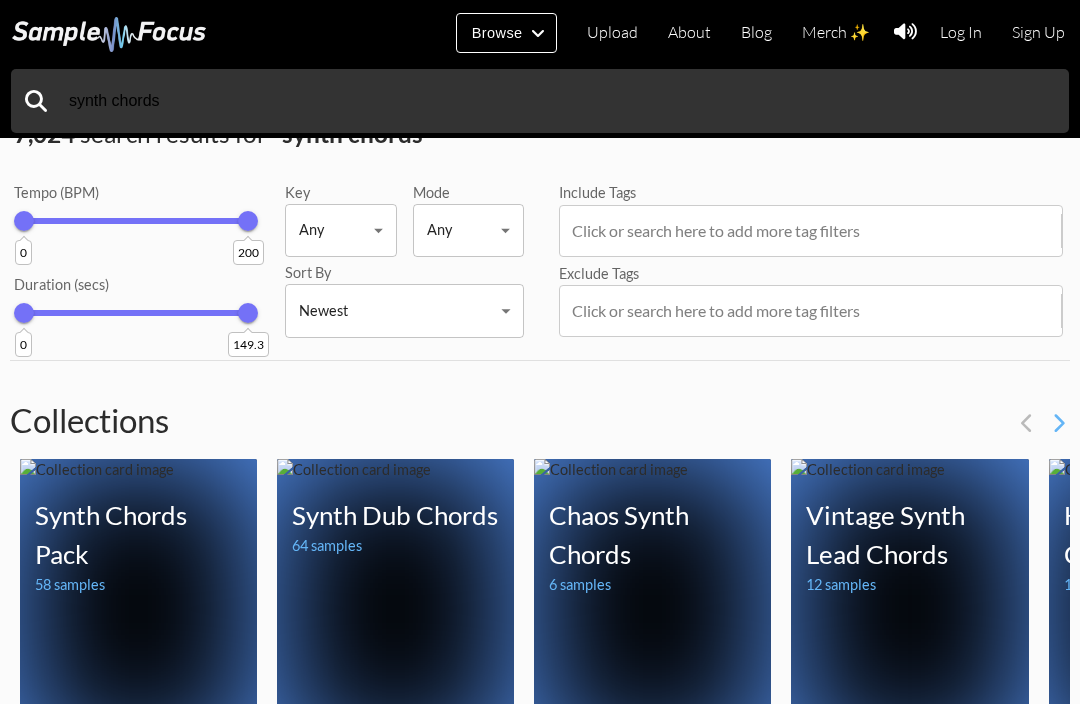 scroll, scrollTop: 31, scrollLeft: 0, axis: vertical 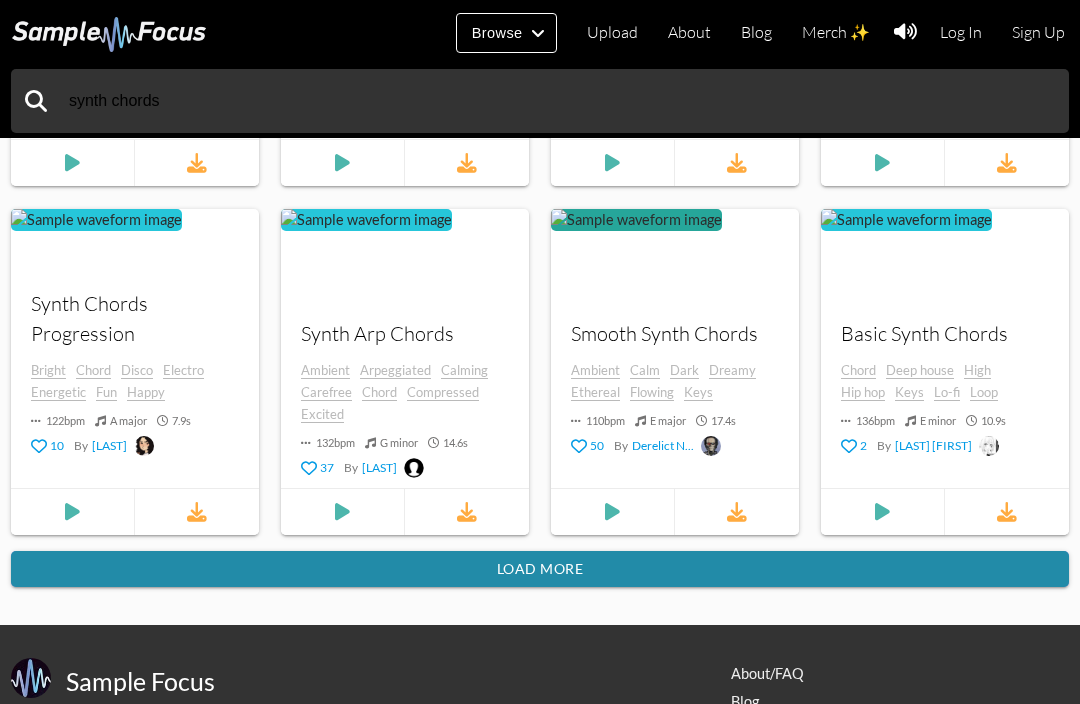 click on "Load more" at bounding box center (540, 569) 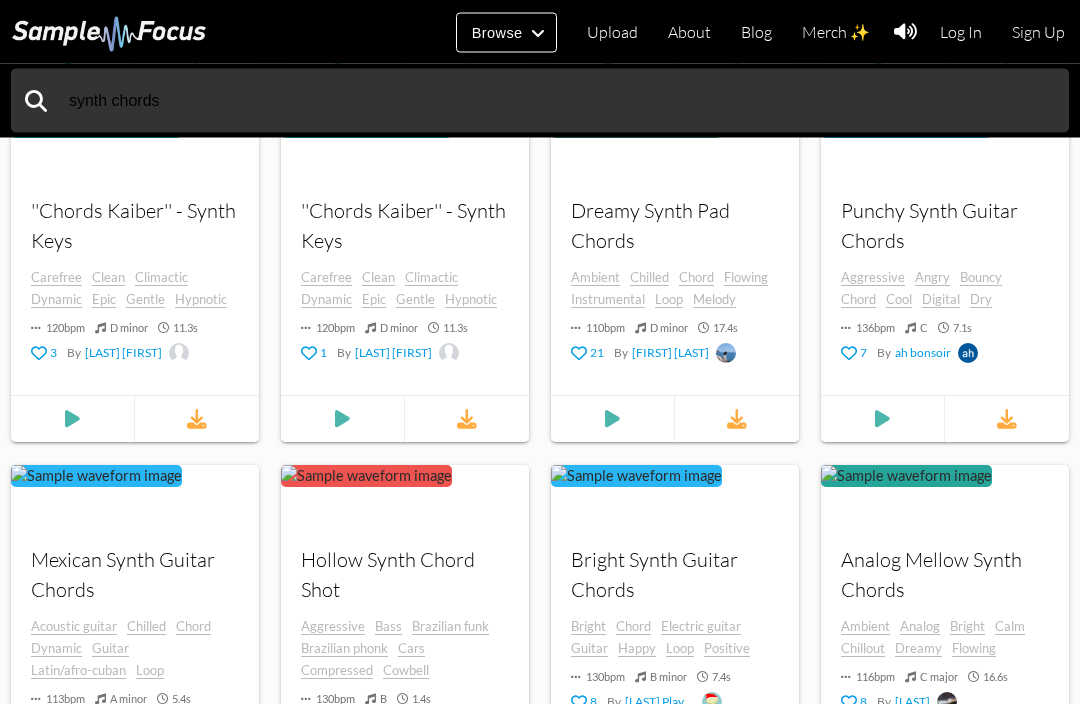 scroll, scrollTop: 5909, scrollLeft: 0, axis: vertical 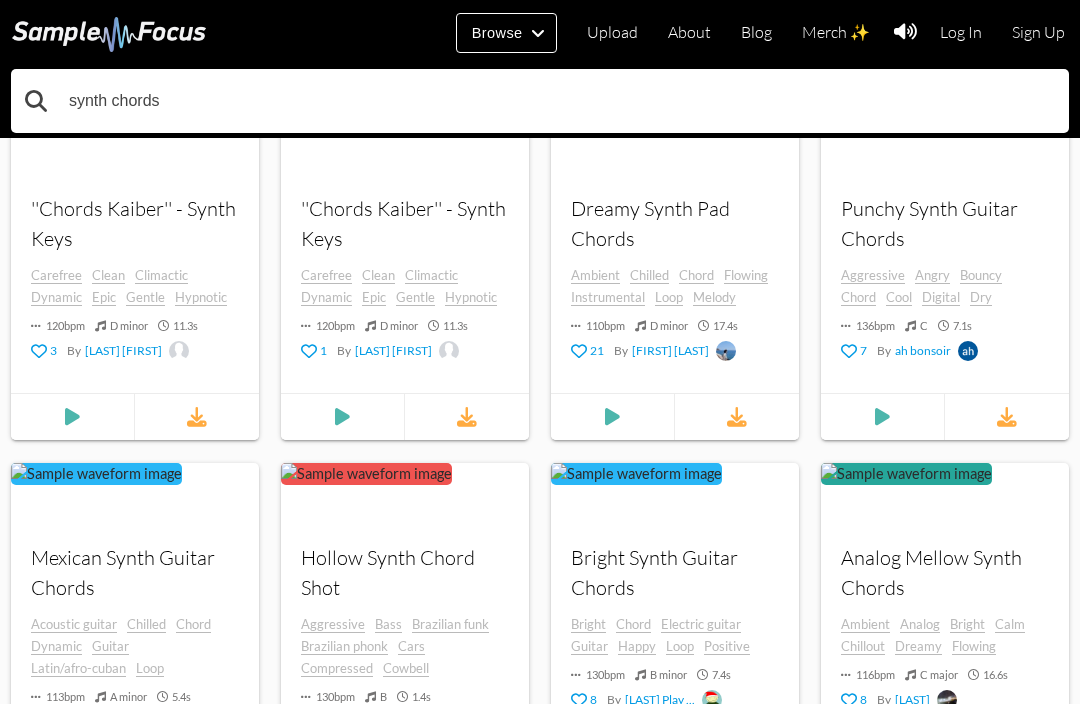 click on "synth chords" at bounding box center (540, 101) 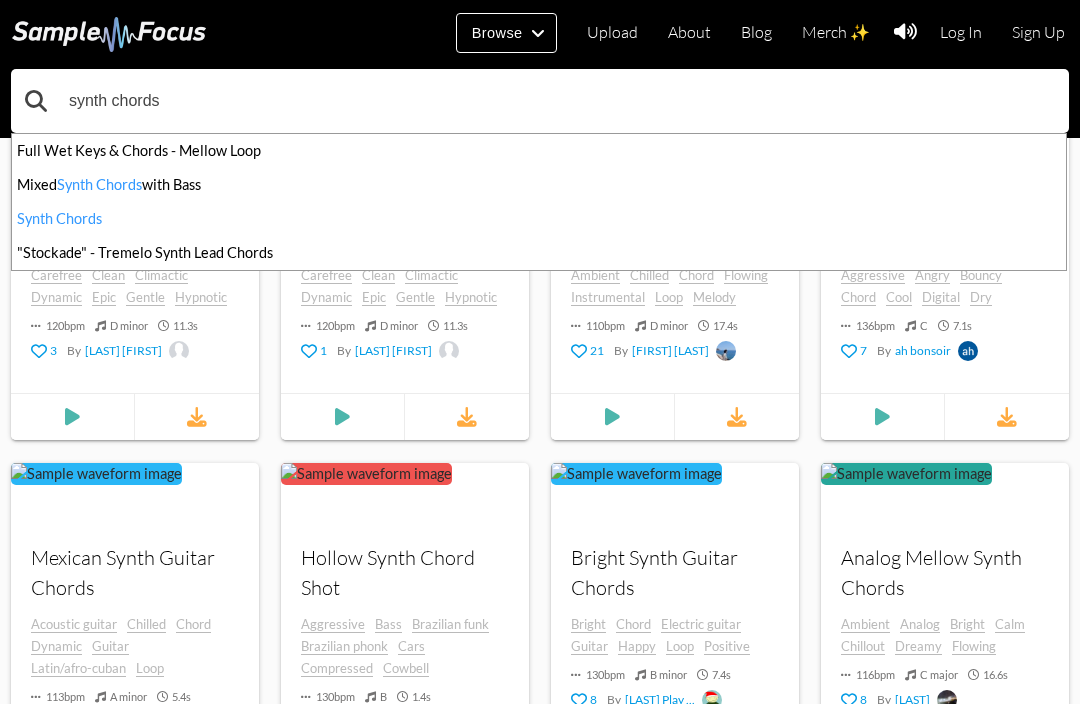 click on "synth chords" at bounding box center [540, 101] 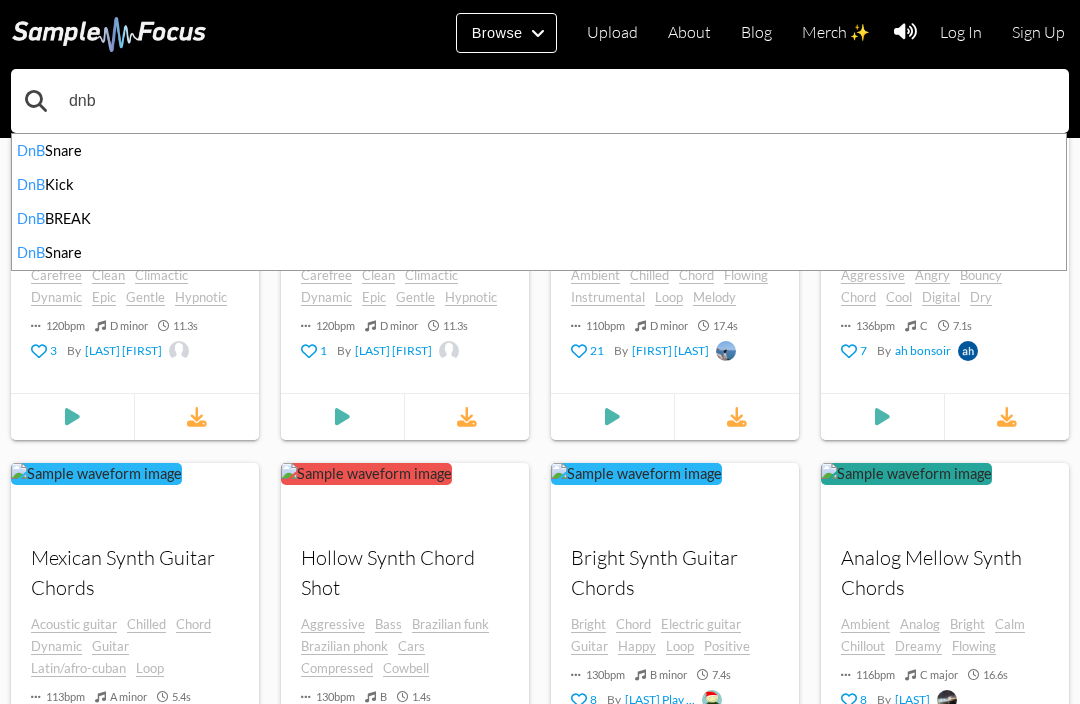 type on "dnb" 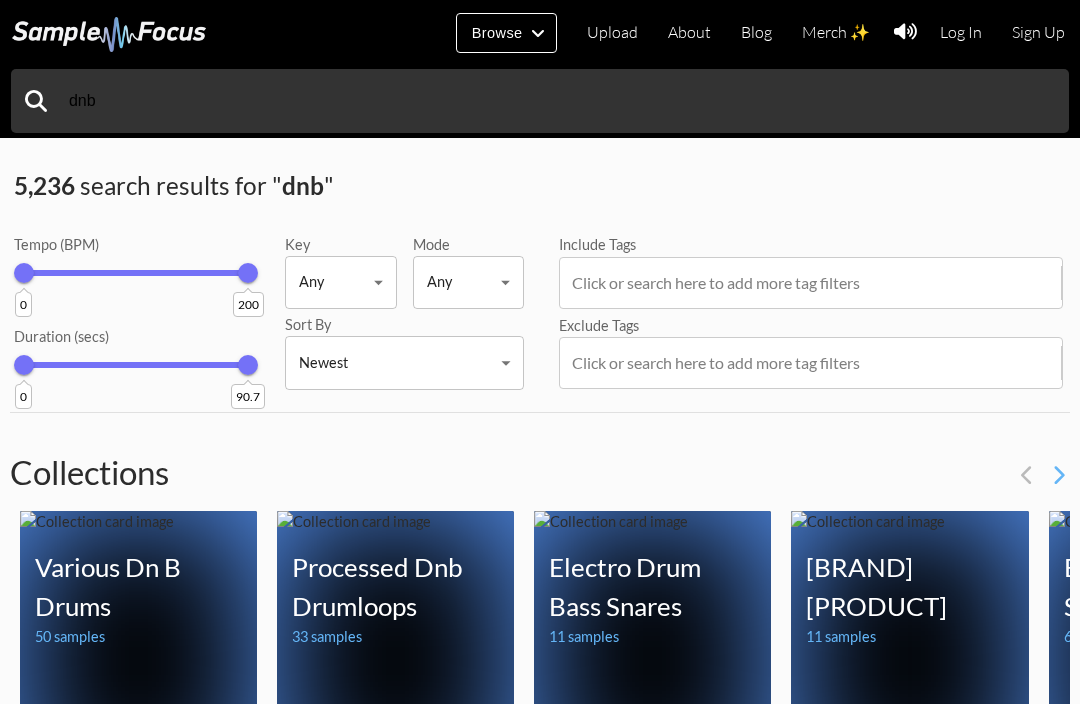 scroll, scrollTop: 0, scrollLeft: 0, axis: both 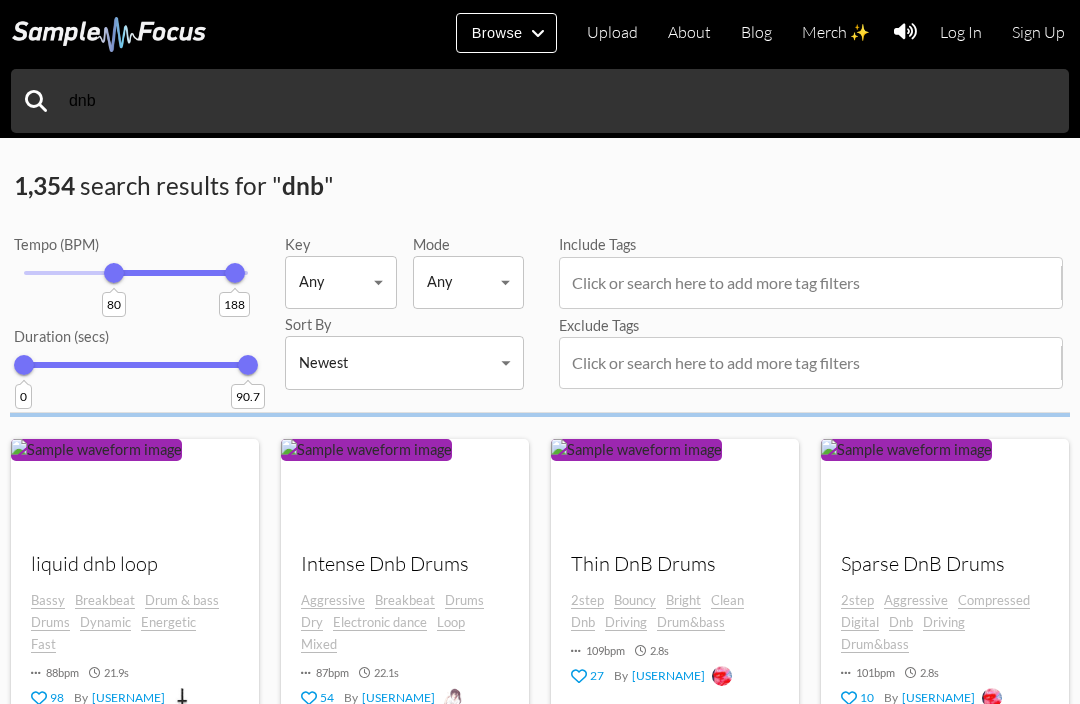 click on "80 188" at bounding box center (136, 273) 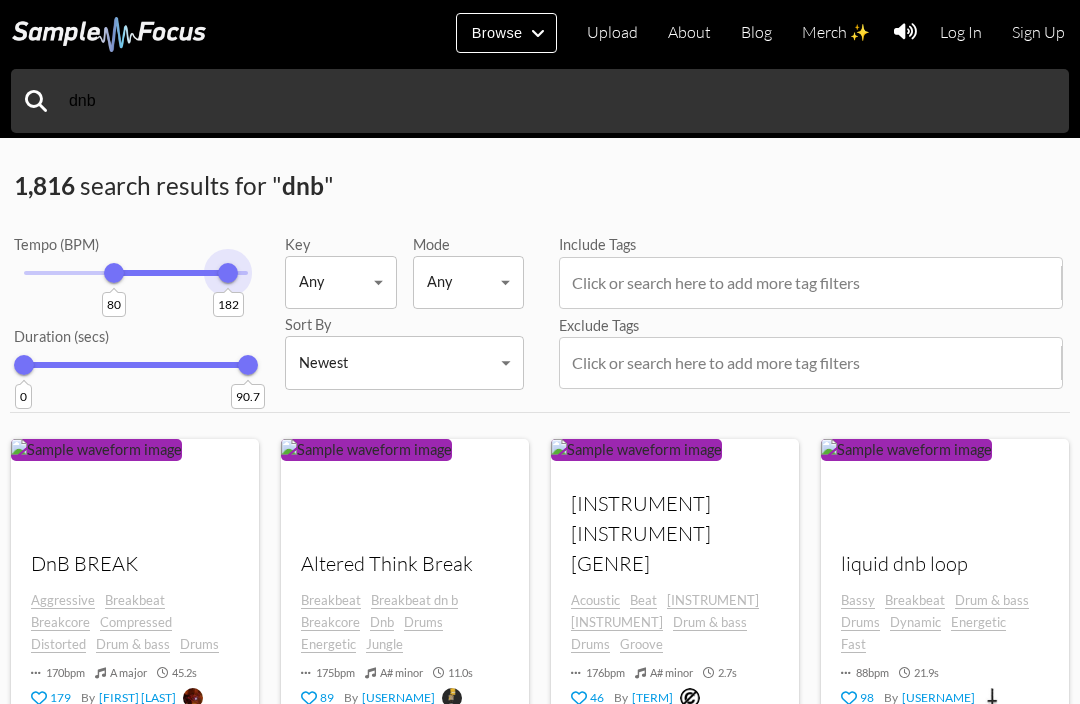 click on "80 182" at bounding box center [136, 273] 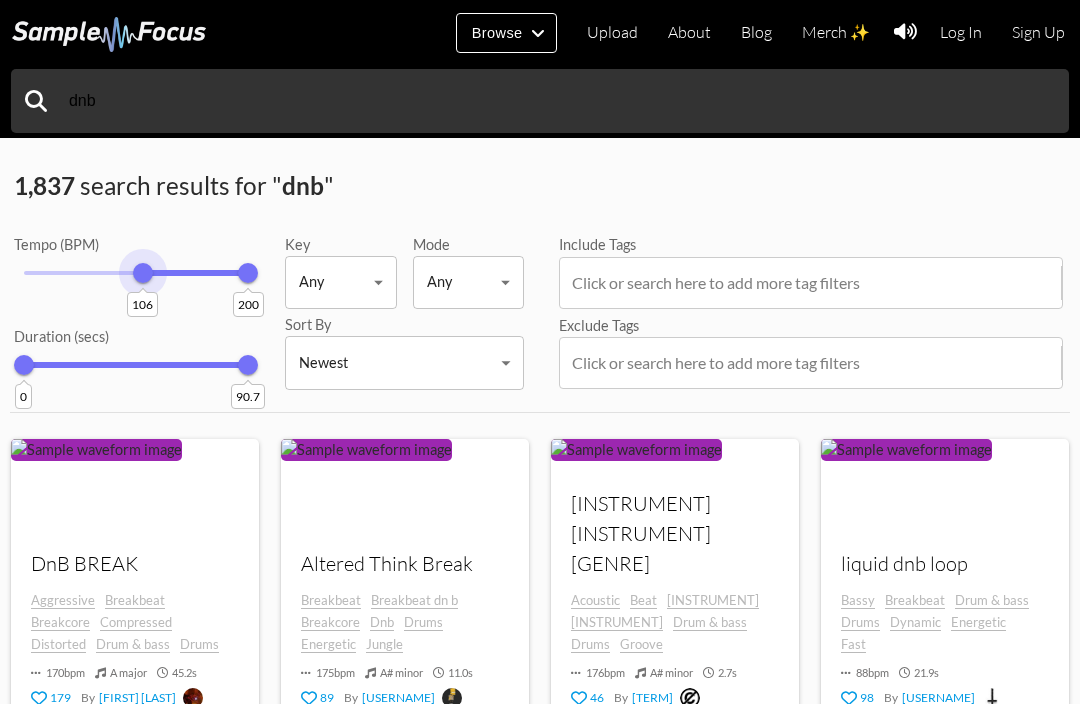 click on "106 200" at bounding box center (136, 273) 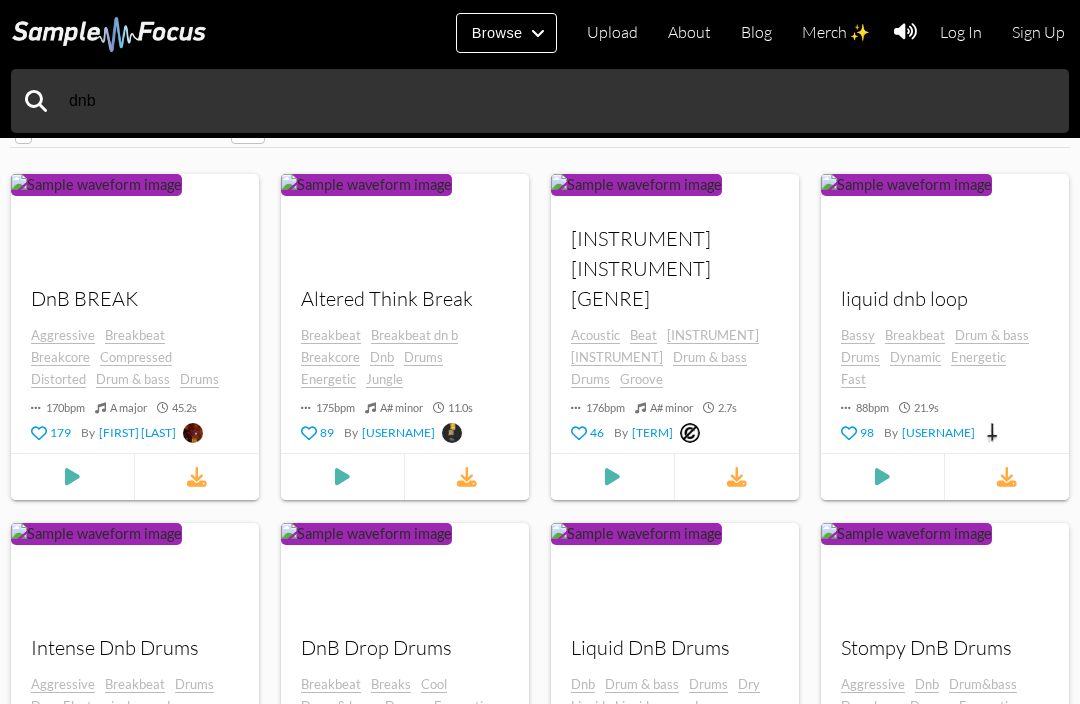 scroll, scrollTop: 272, scrollLeft: 0, axis: vertical 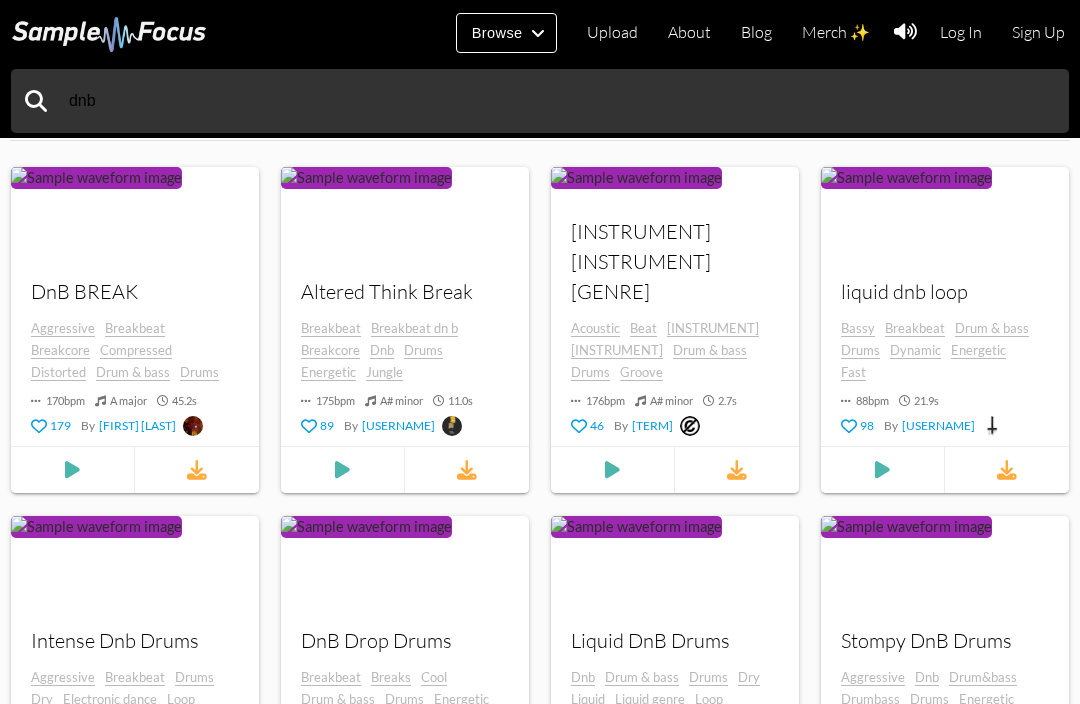 click at bounding box center [73, 470] 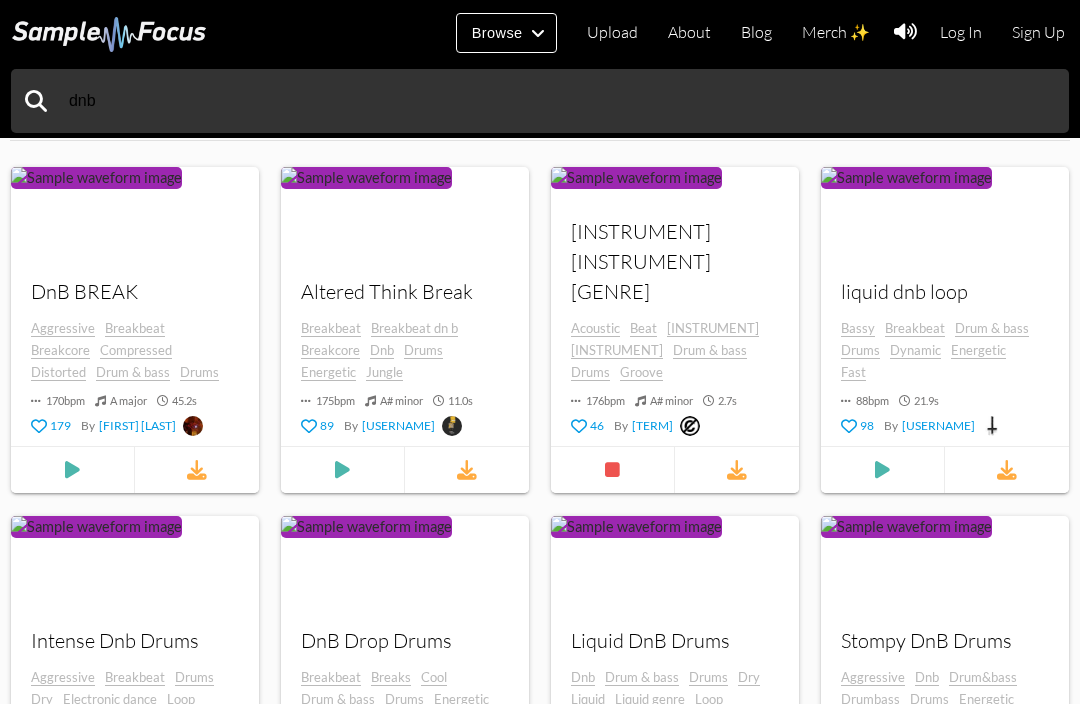 click at bounding box center [613, 470] 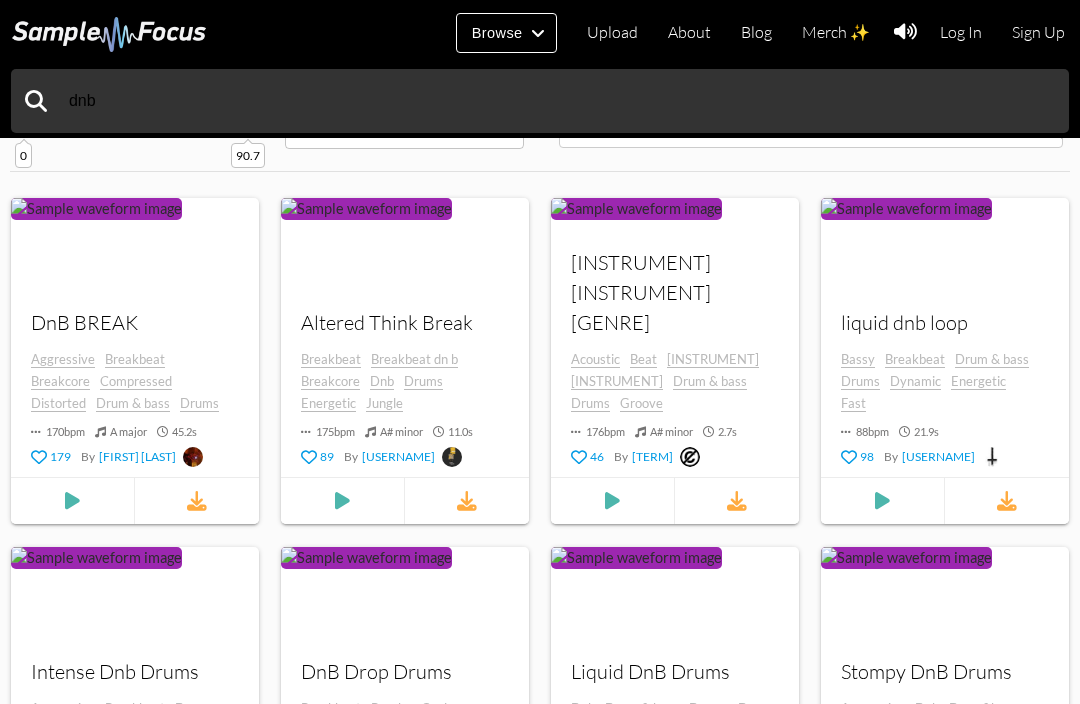 scroll, scrollTop: 246, scrollLeft: 0, axis: vertical 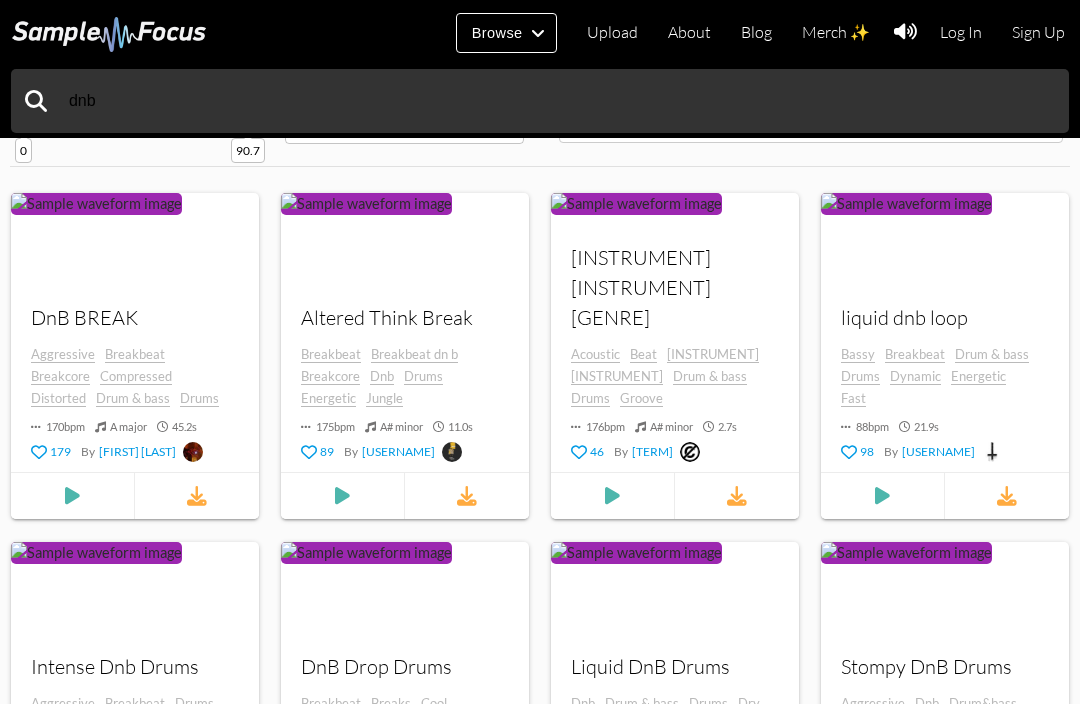 click at bounding box center [73, 496] 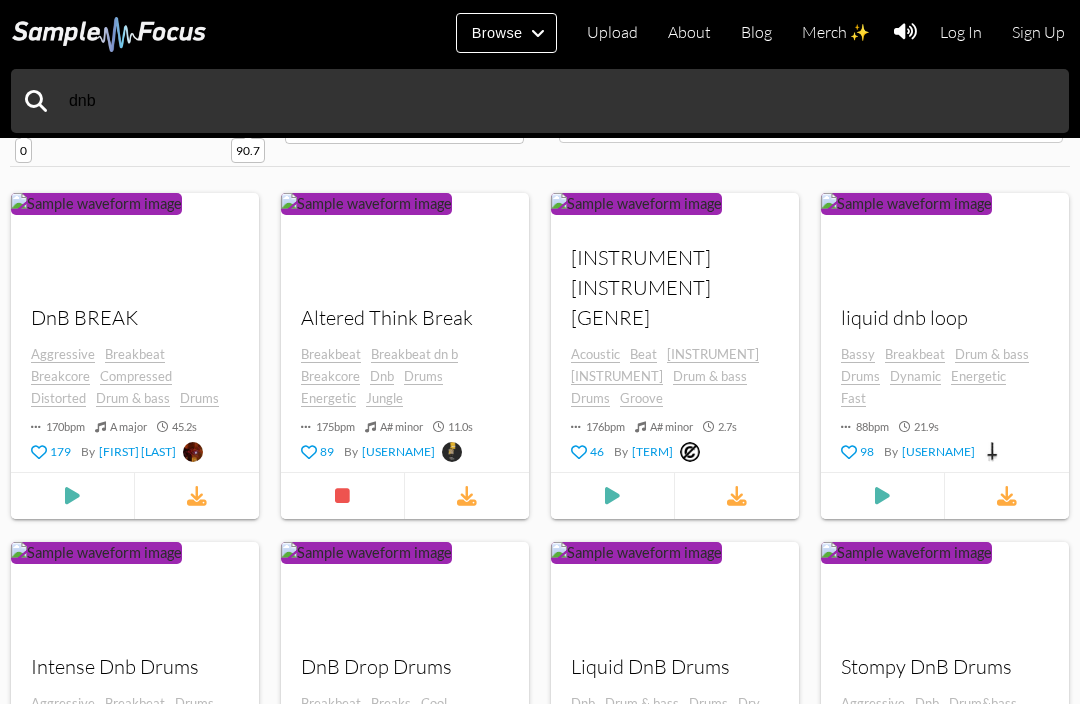click at bounding box center (467, 496) 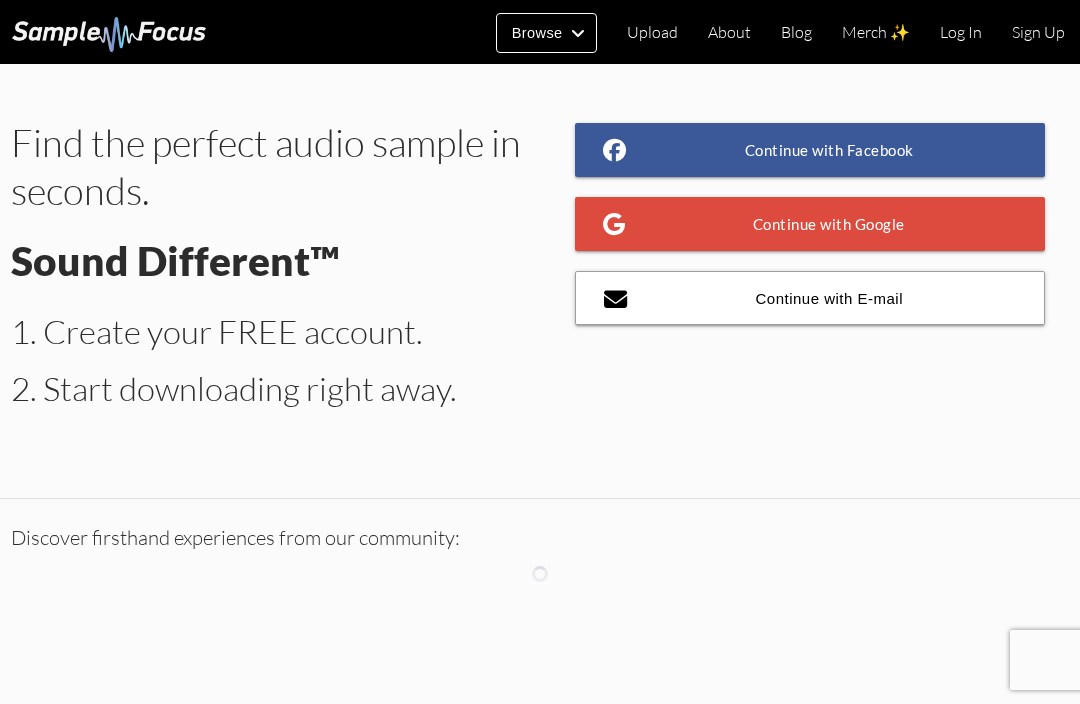 scroll, scrollTop: 0, scrollLeft: 0, axis: both 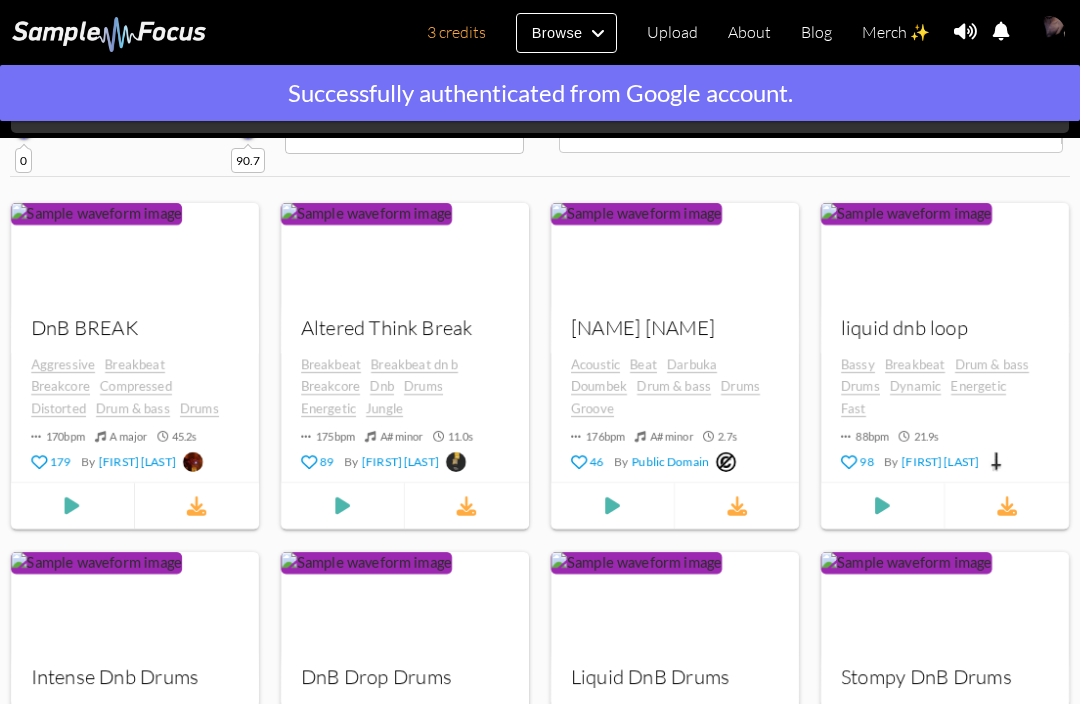 click at bounding box center [72, 506] 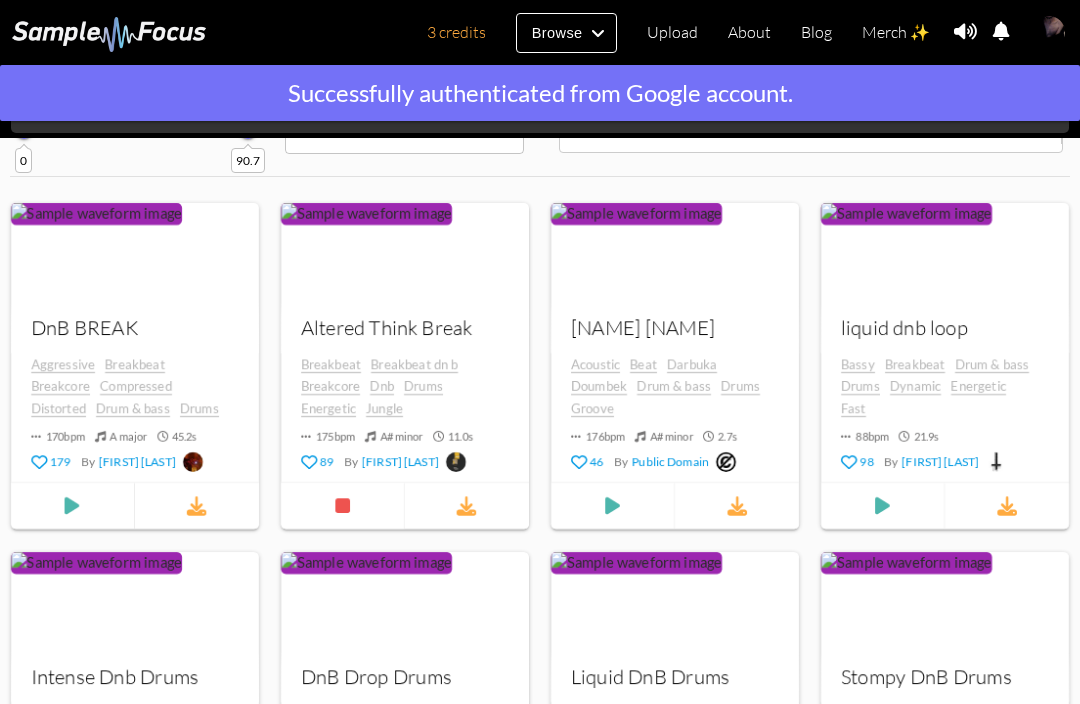 click at bounding box center [342, 506] 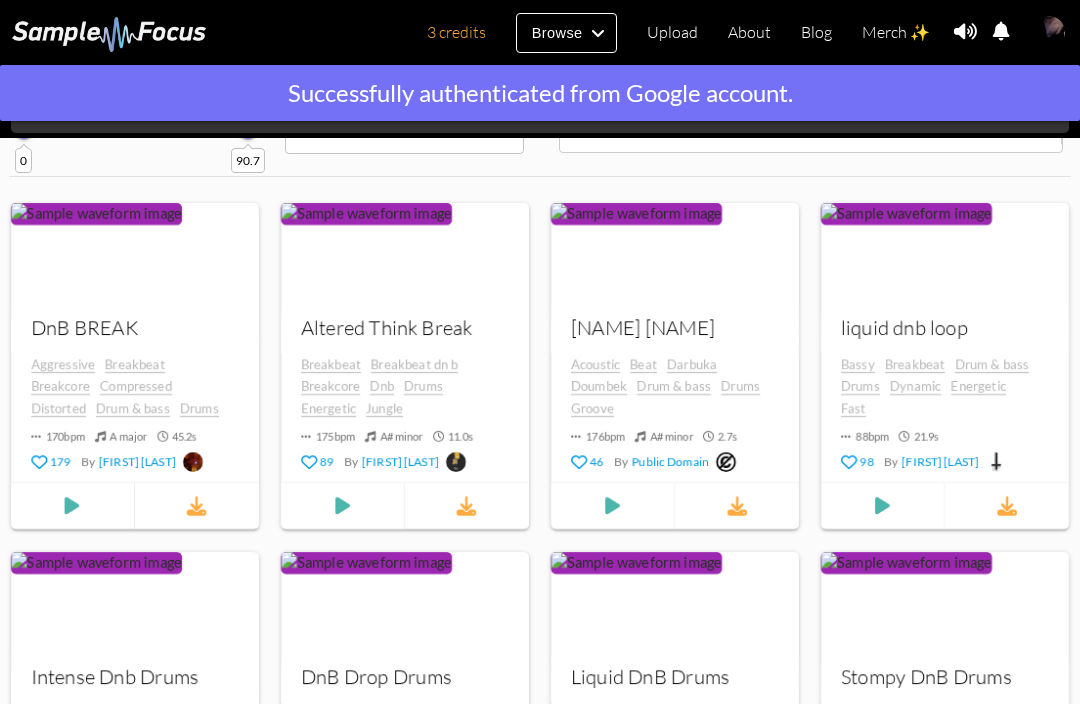 click at bounding box center (467, 506) 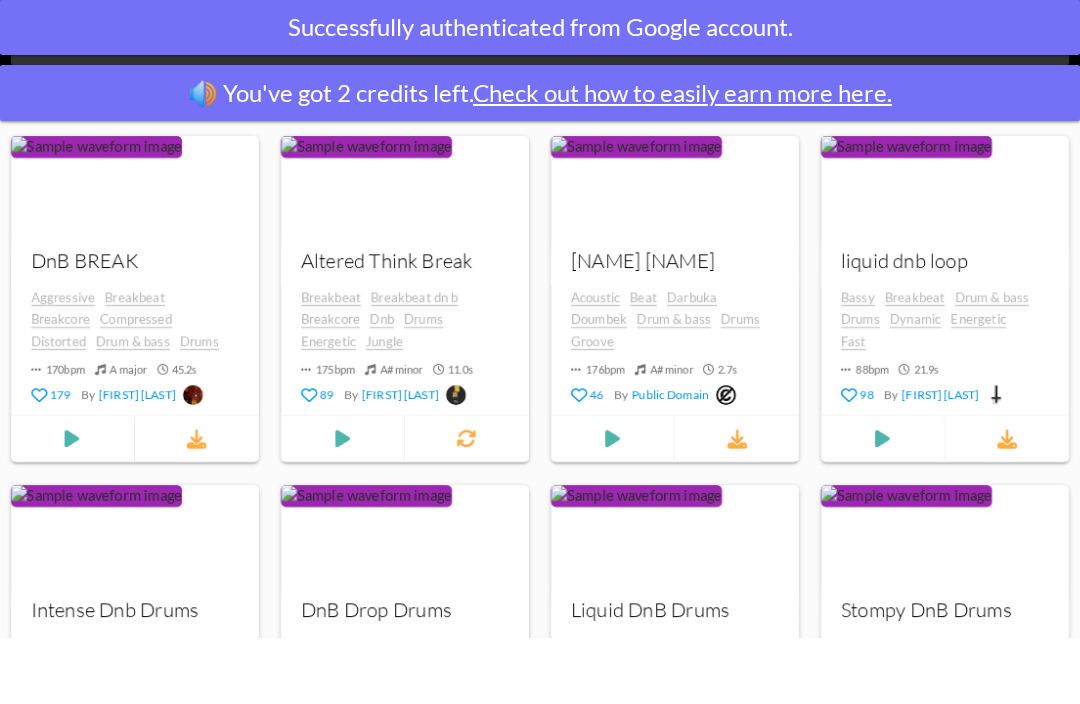 scroll, scrollTop: 304, scrollLeft: 0, axis: vertical 